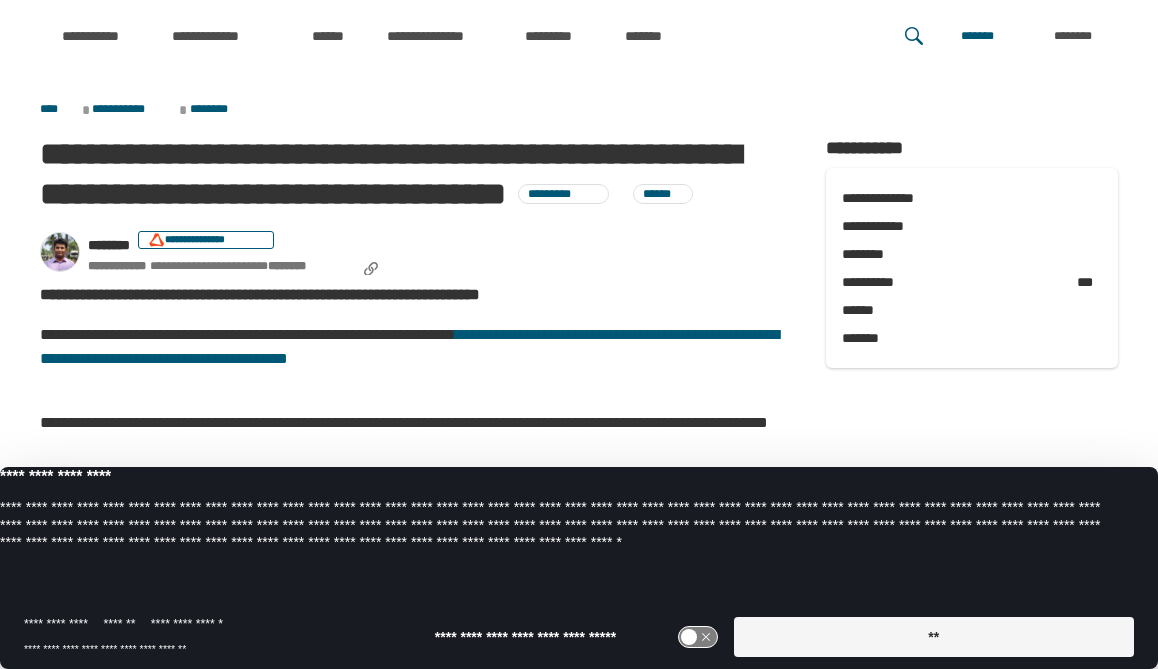 scroll, scrollTop: 434, scrollLeft: 0, axis: vertical 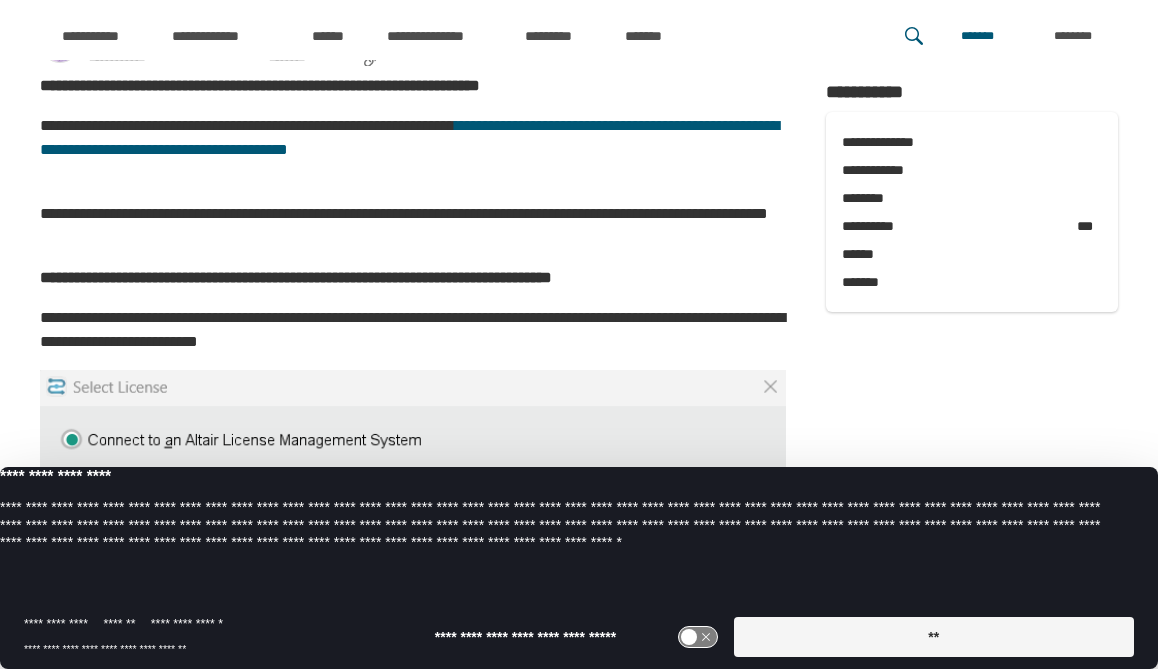 click on "**********" at bounding box center (413, 150) 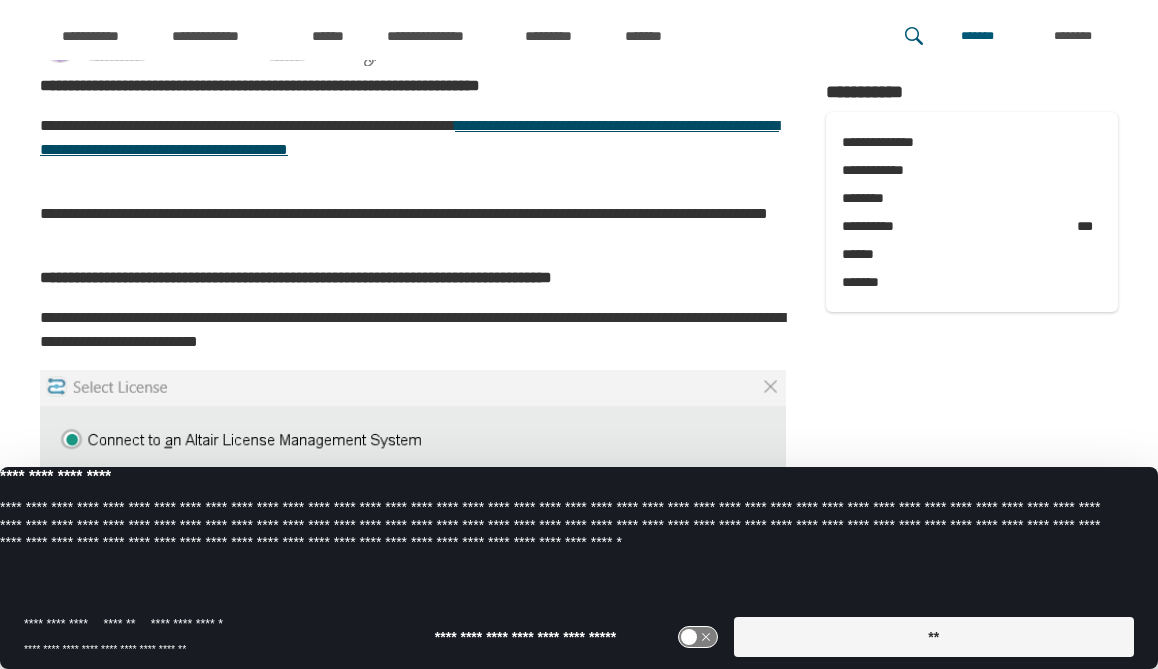 click on "**********" at bounding box center [409, 137] 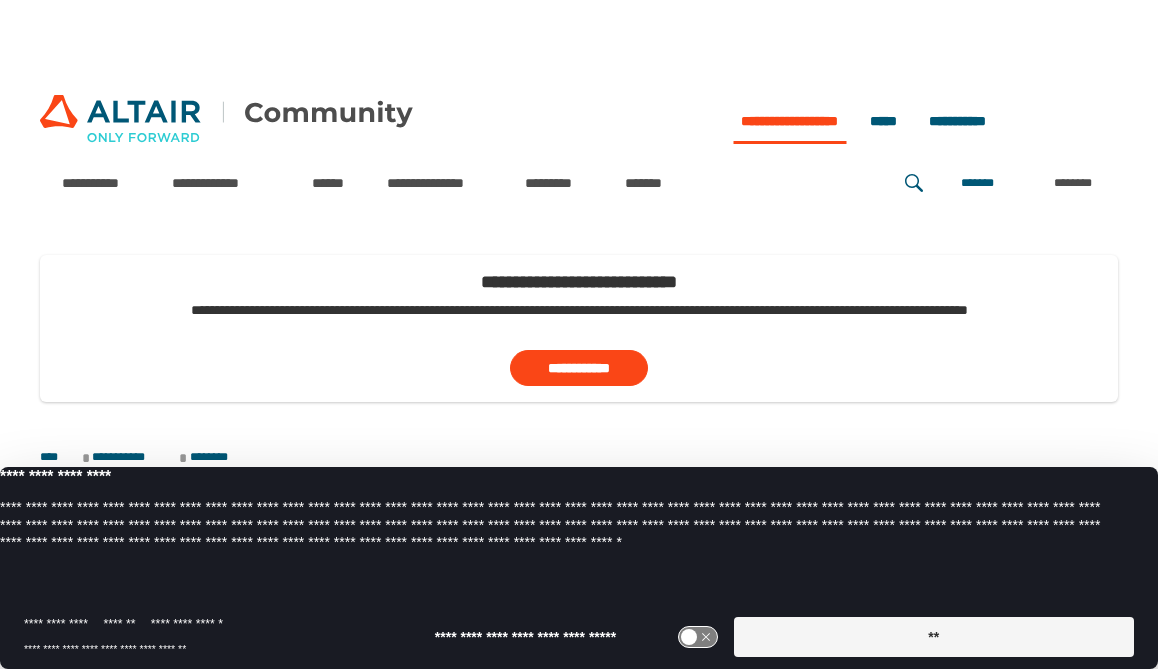 scroll, scrollTop: 105, scrollLeft: 0, axis: vertical 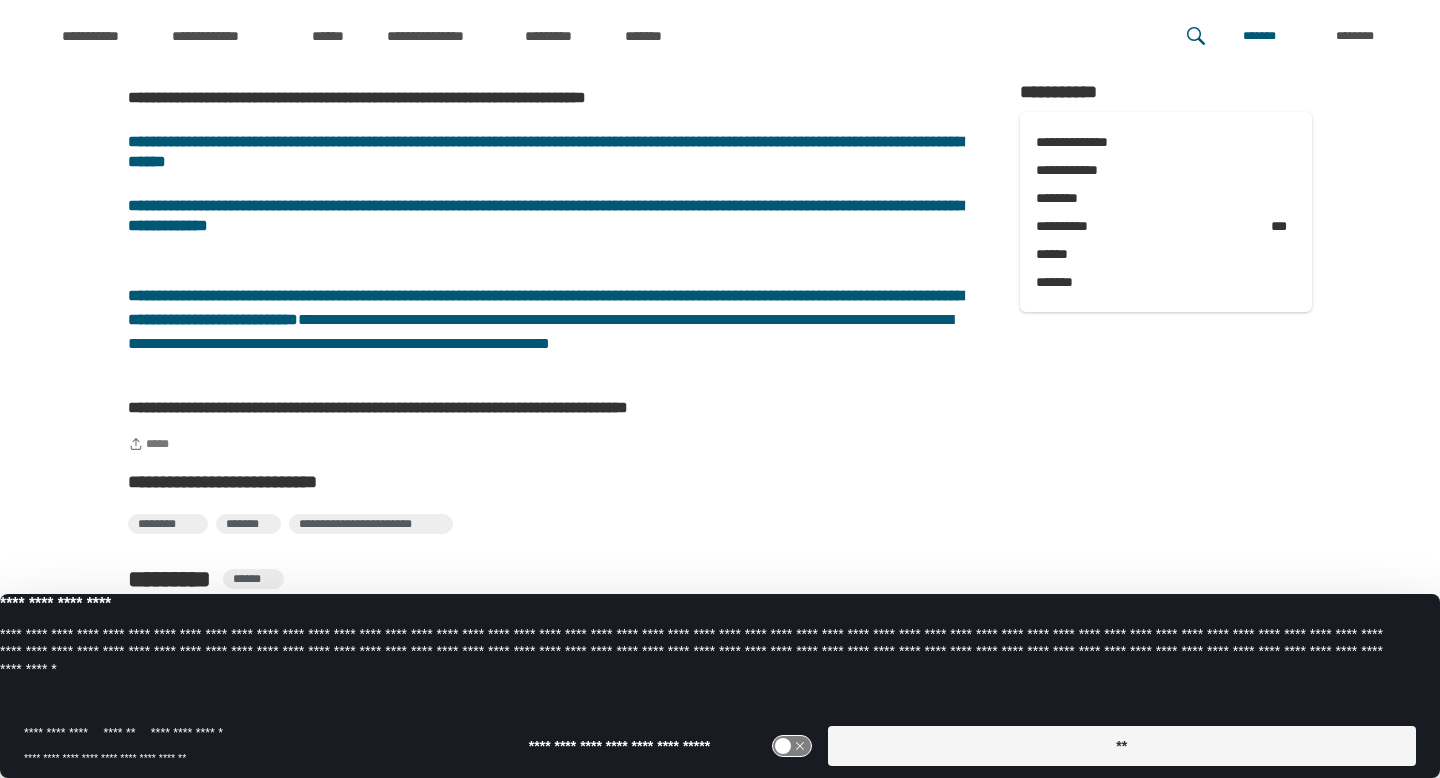 click on "**********" at bounding box center [720, 746] 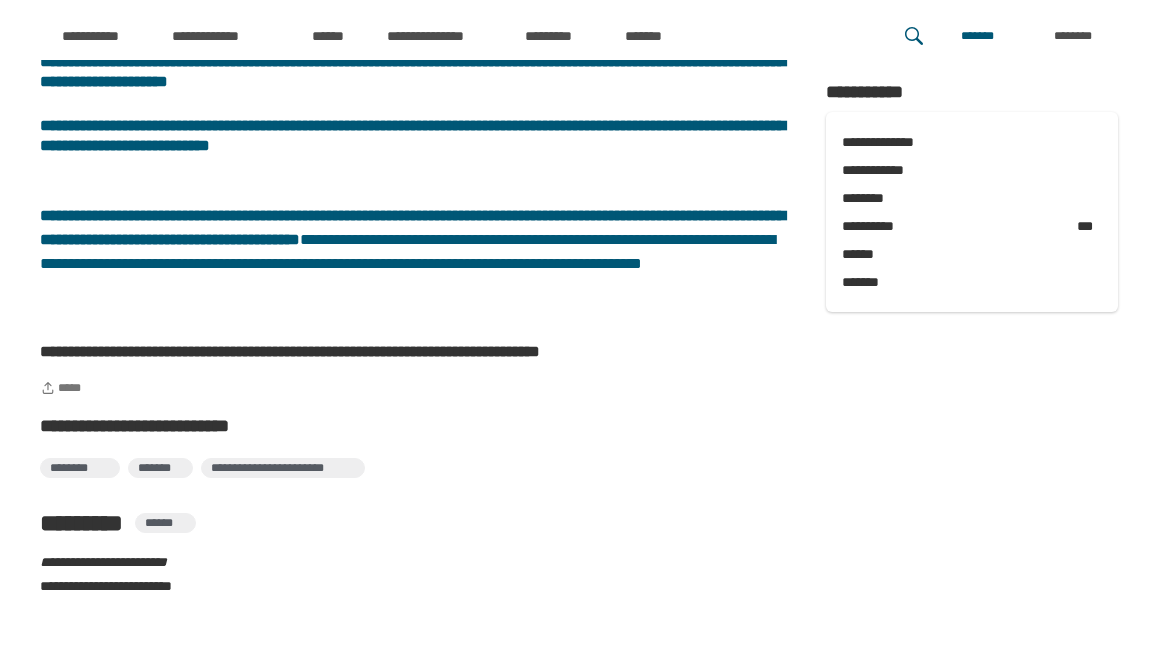 scroll, scrollTop: 2820, scrollLeft: 0, axis: vertical 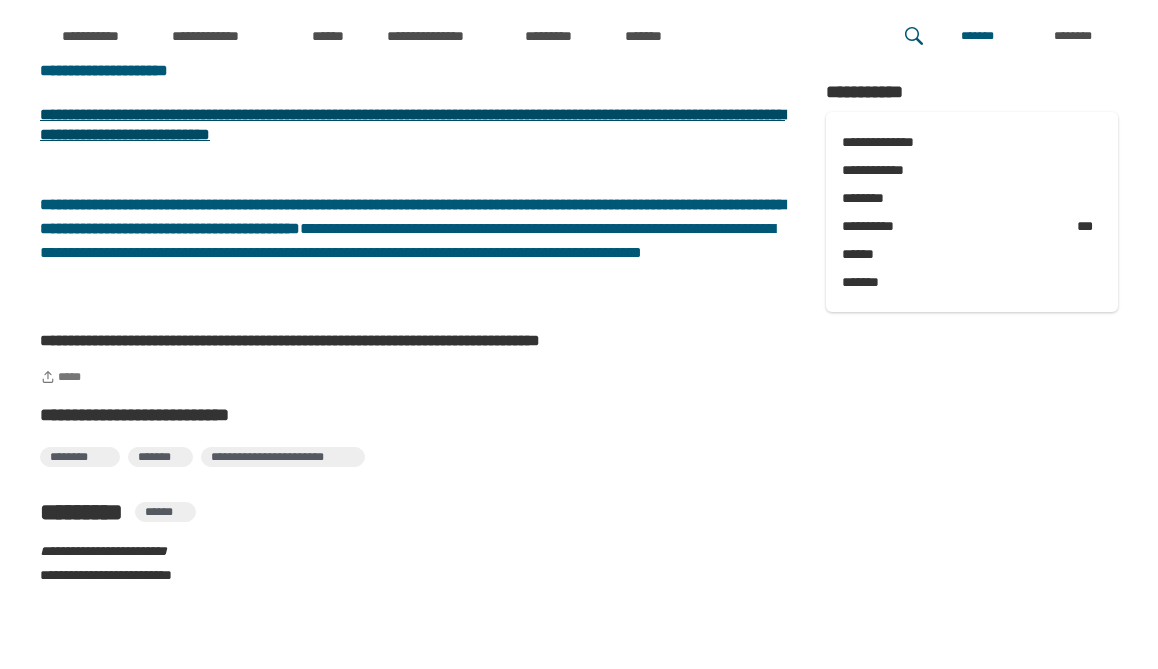 click on "**********" at bounding box center (412, 124) 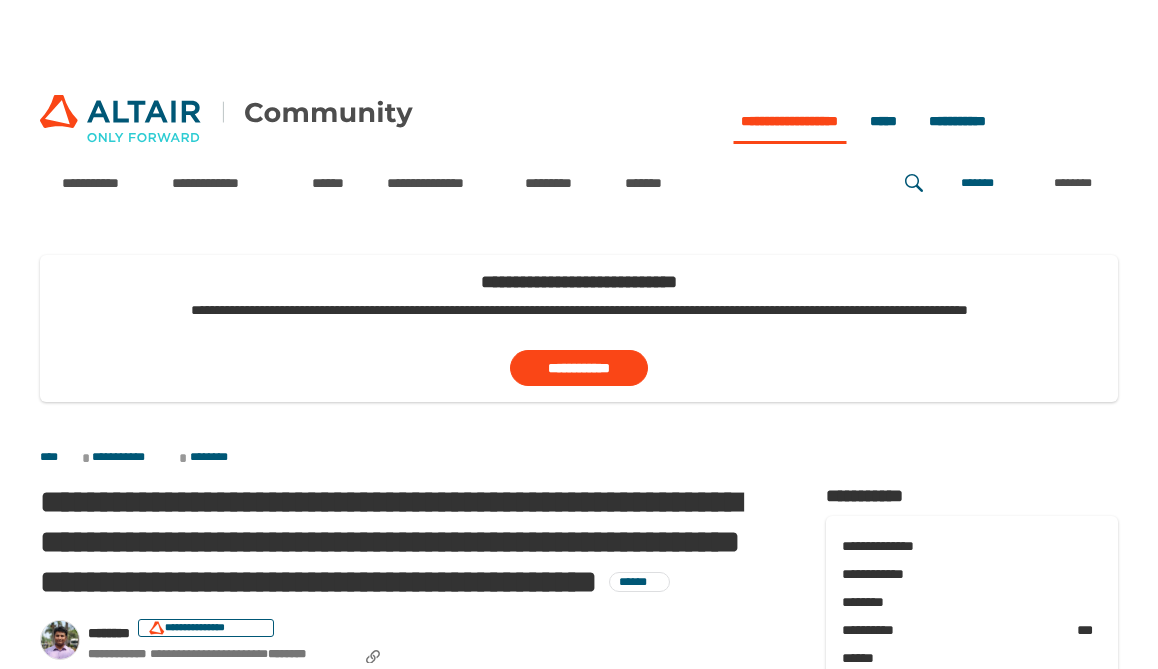 scroll, scrollTop: 156, scrollLeft: 0, axis: vertical 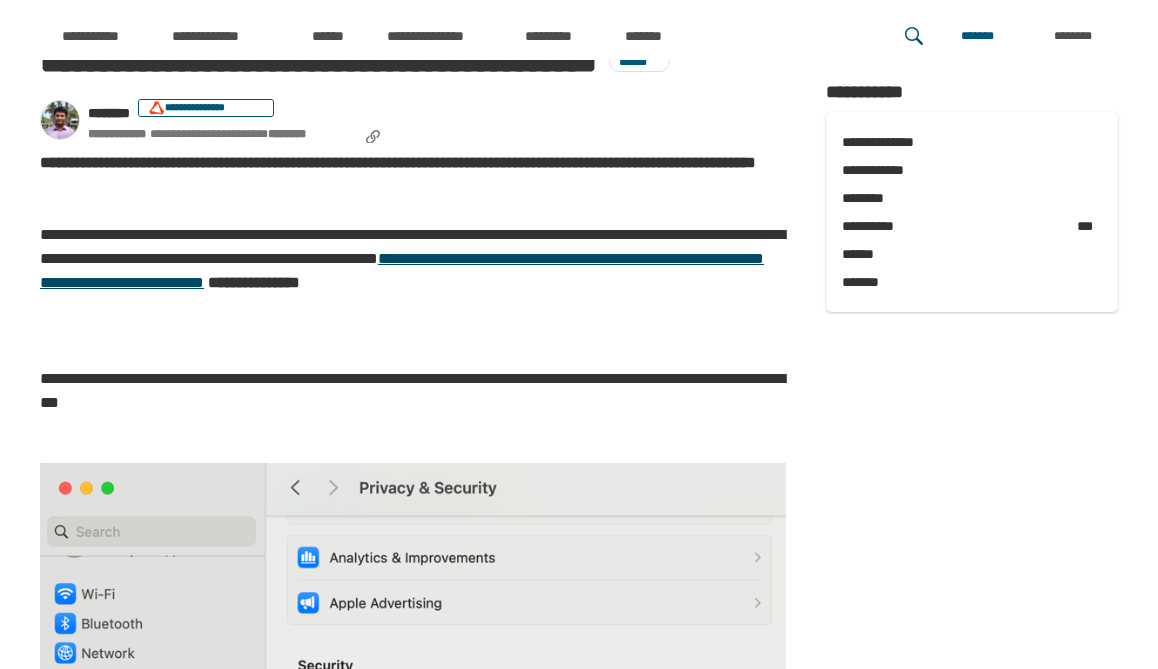 click on "**********" at bounding box center (402, 270) 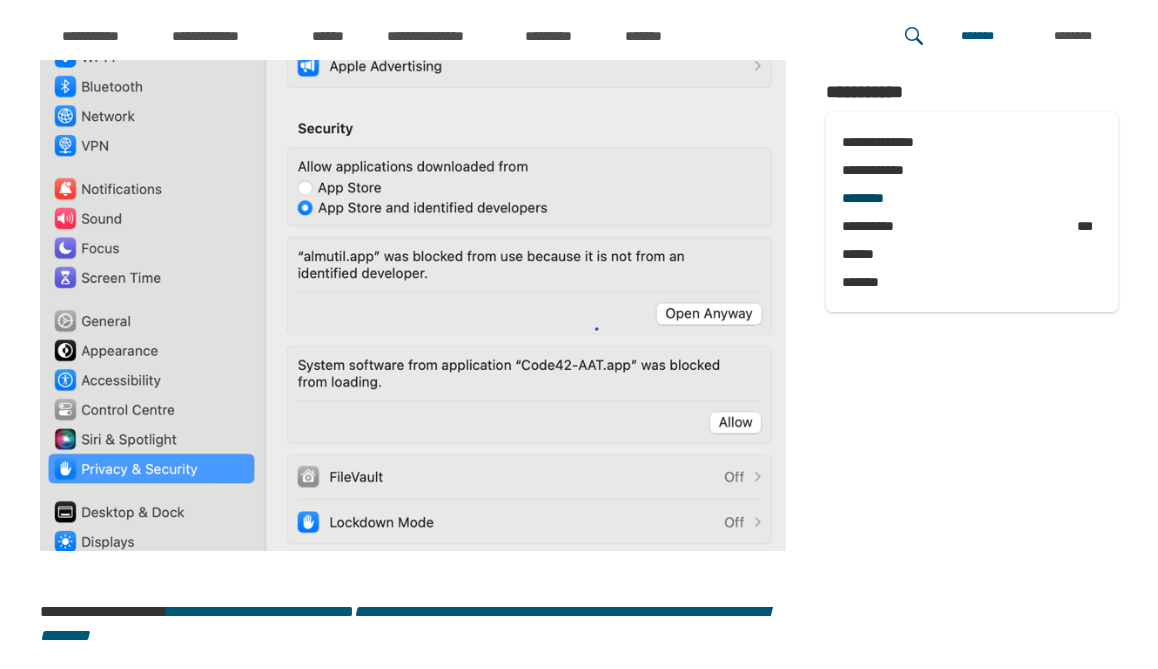 scroll, scrollTop: 990, scrollLeft: 0, axis: vertical 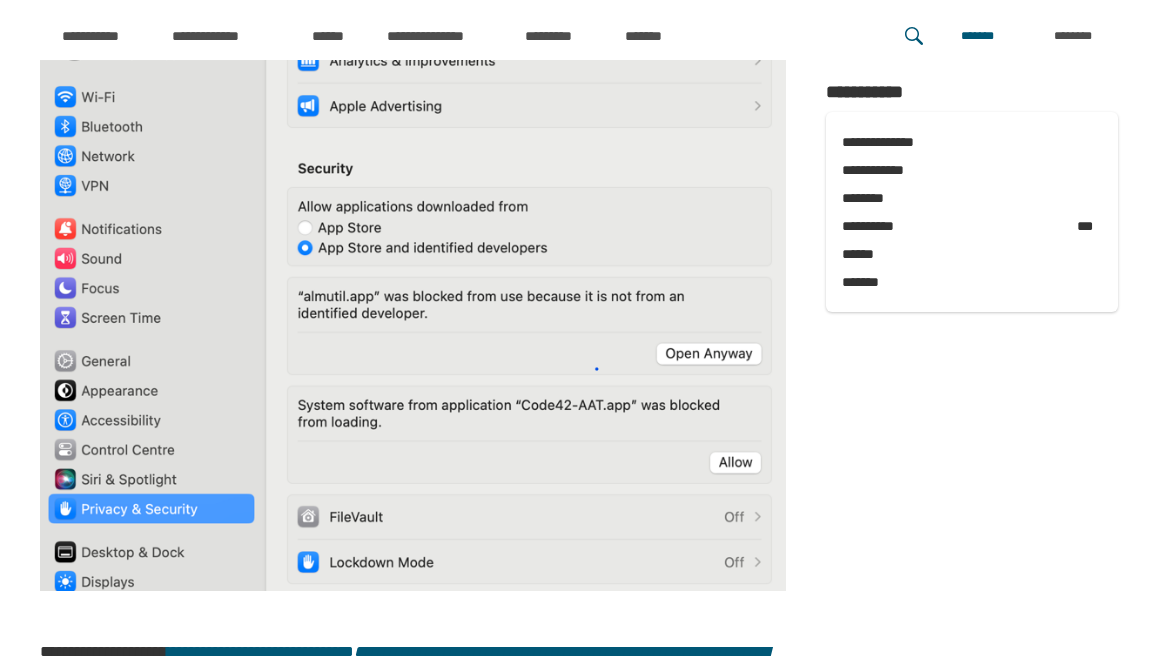 click at bounding box center (413, 278) 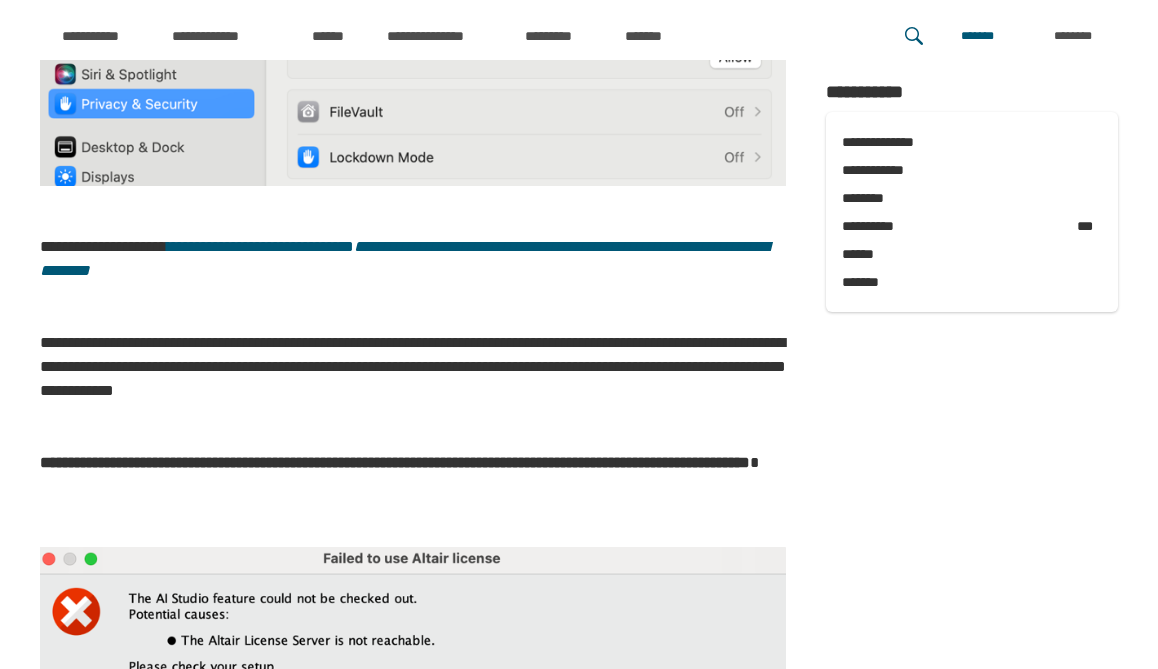 scroll, scrollTop: 1440, scrollLeft: 0, axis: vertical 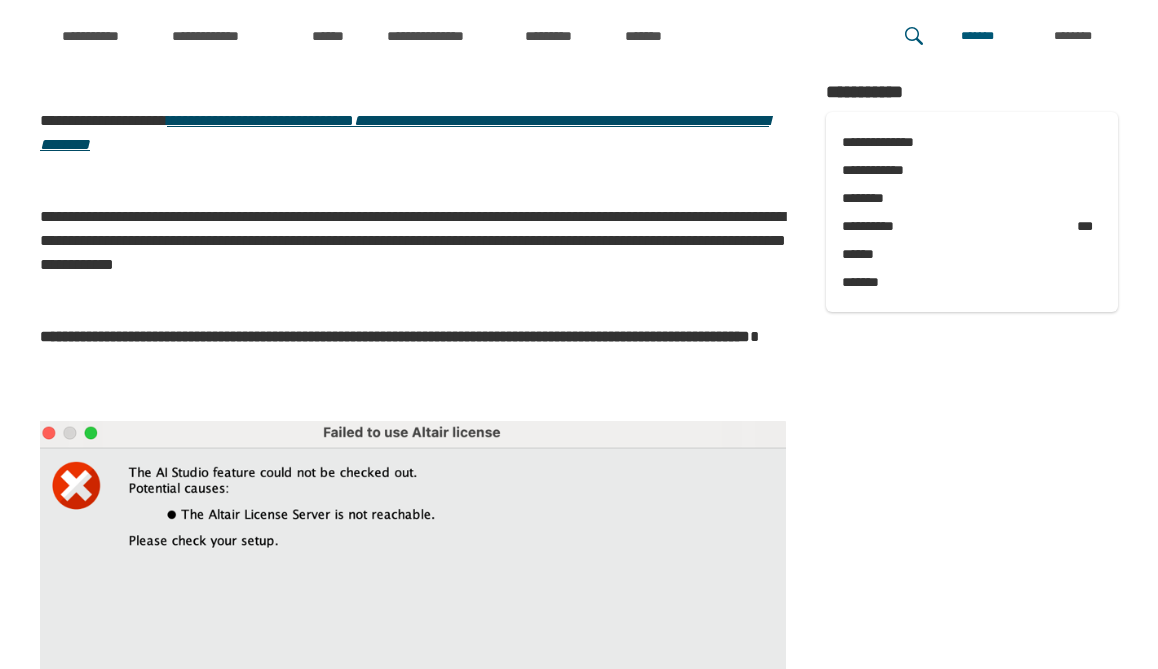 click on "**********" at bounding box center [404, 132] 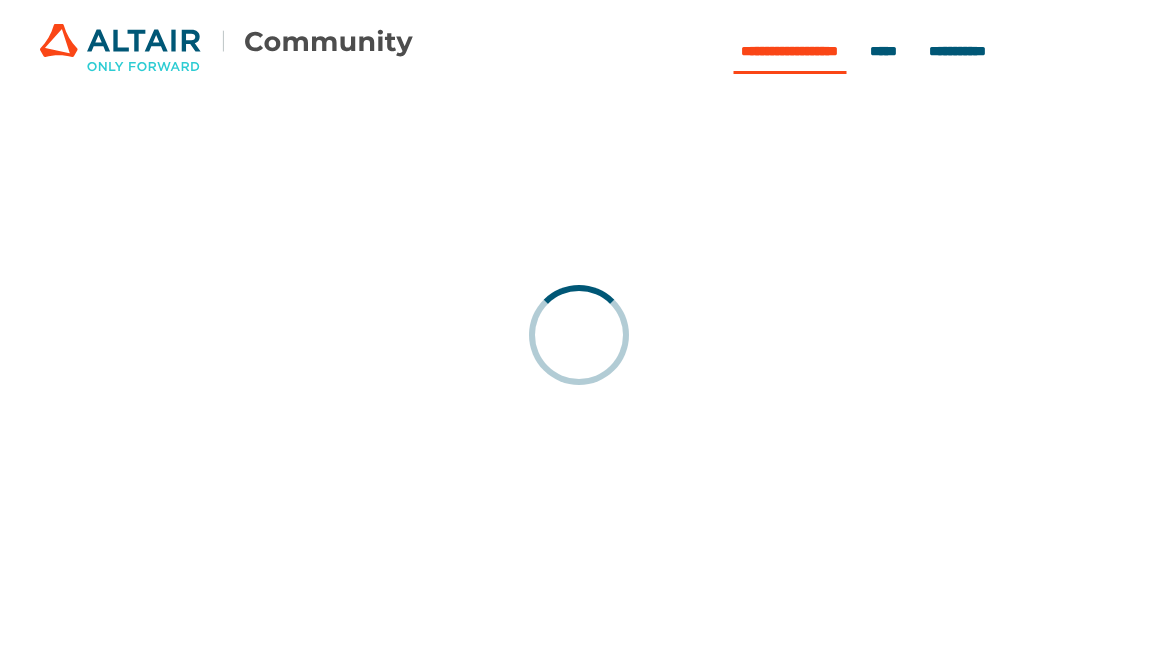 scroll, scrollTop: 0, scrollLeft: 0, axis: both 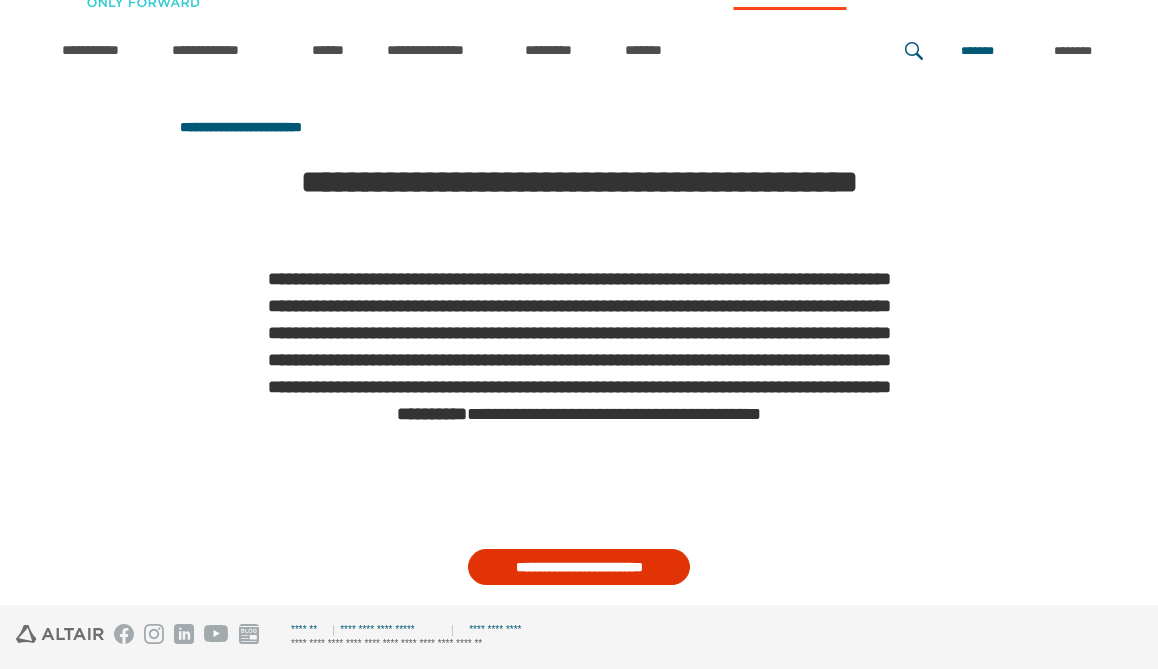 click on "**********" at bounding box center [579, 567] 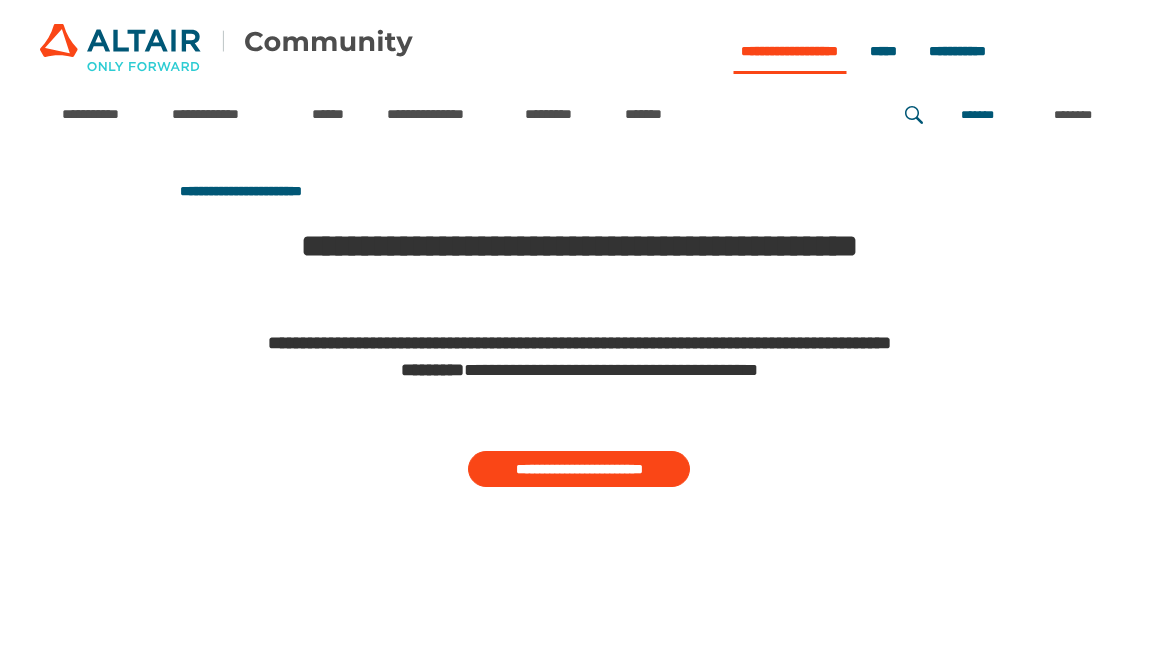 scroll, scrollTop: 0, scrollLeft: 0, axis: both 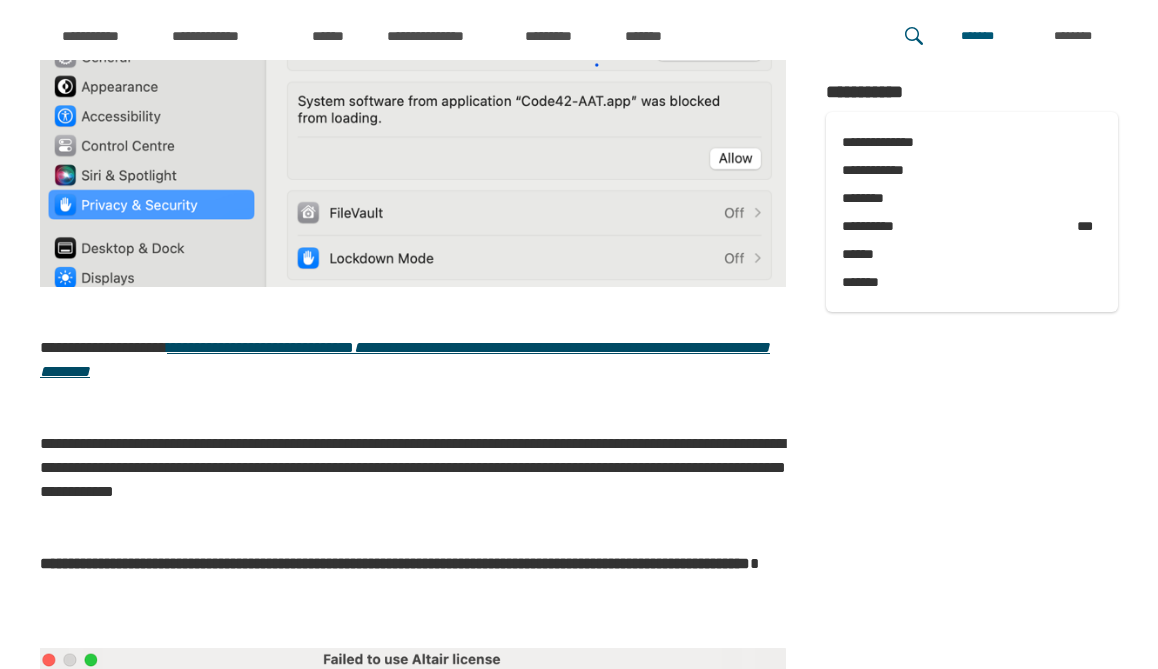 click on "**********" at bounding box center (405, 359) 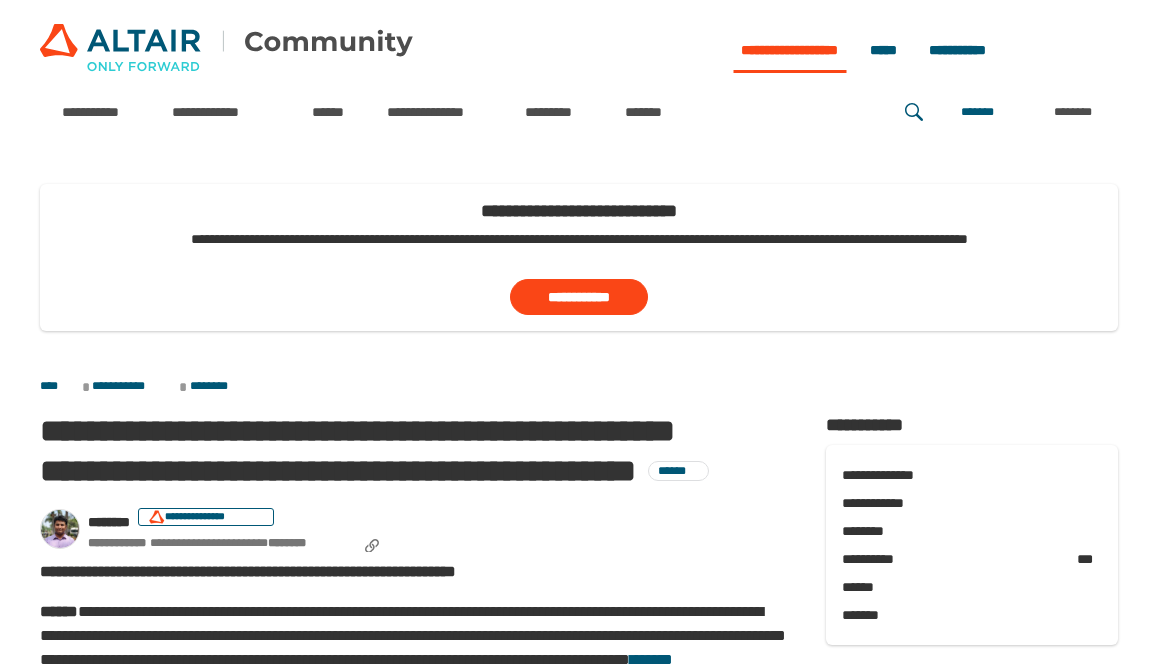 scroll, scrollTop: 0, scrollLeft: 0, axis: both 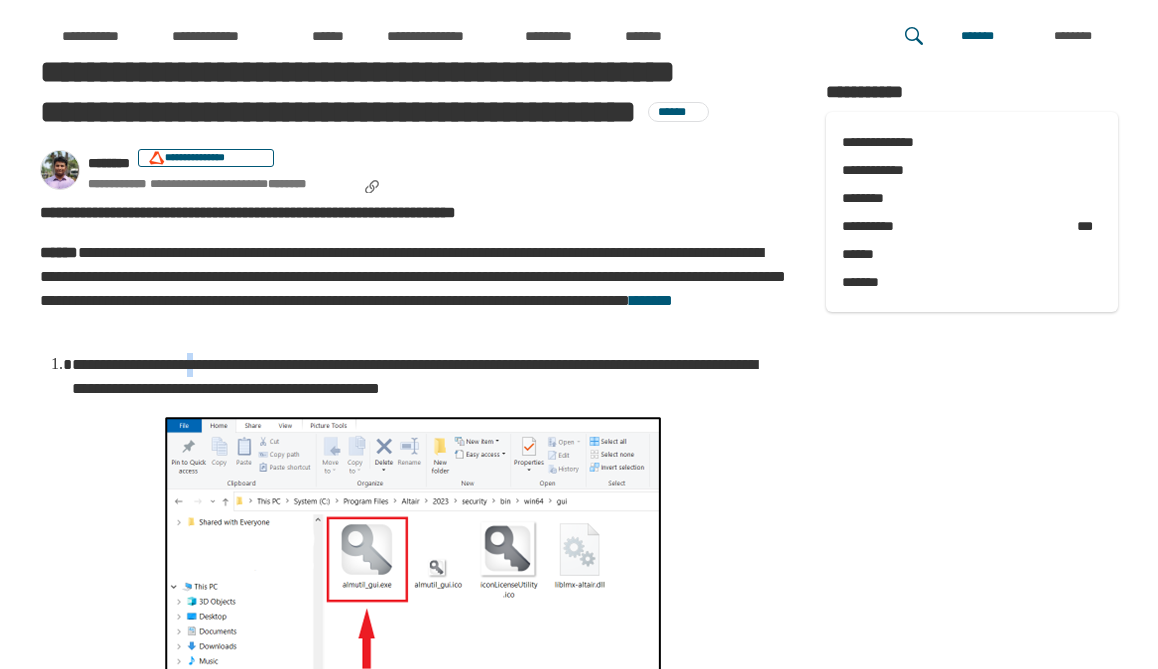 click on "**********" at bounding box center (429, 377) 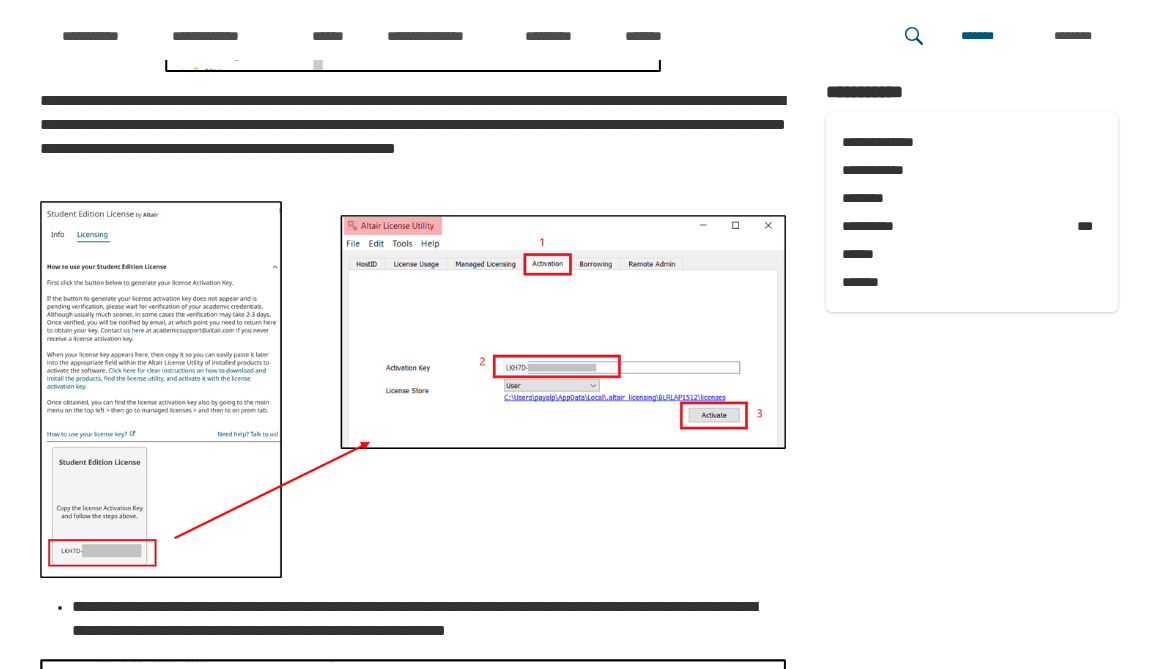 scroll, scrollTop: 1115, scrollLeft: 0, axis: vertical 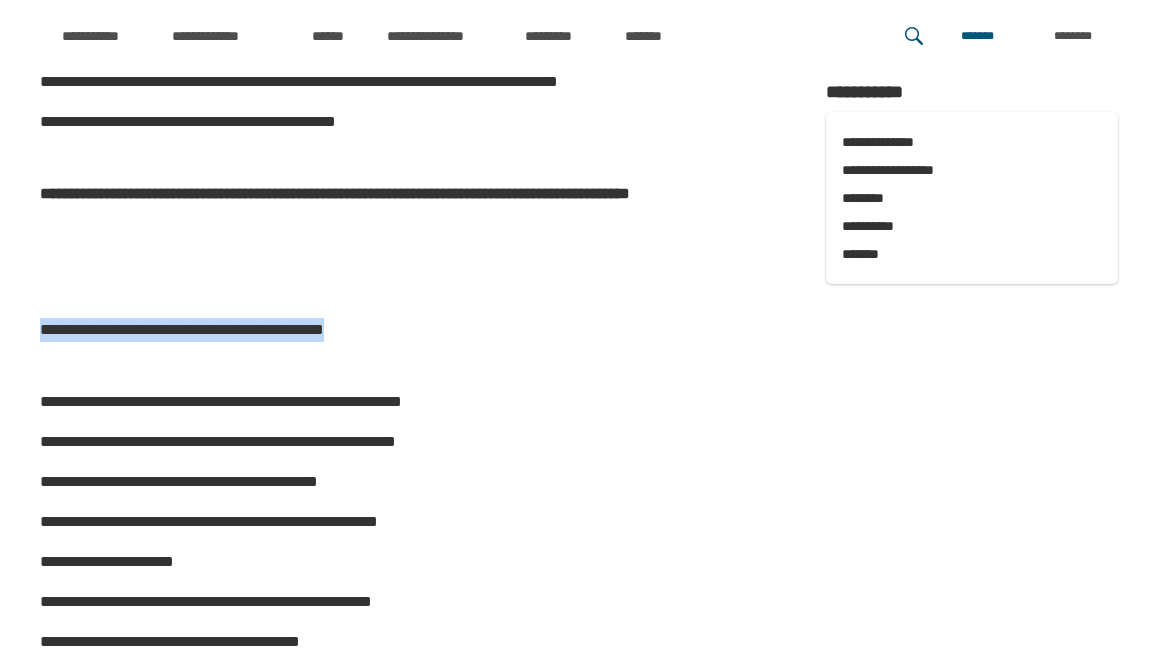 drag, startPoint x: 44, startPoint y: 369, endPoint x: 289, endPoint y: 386, distance: 245.58908 